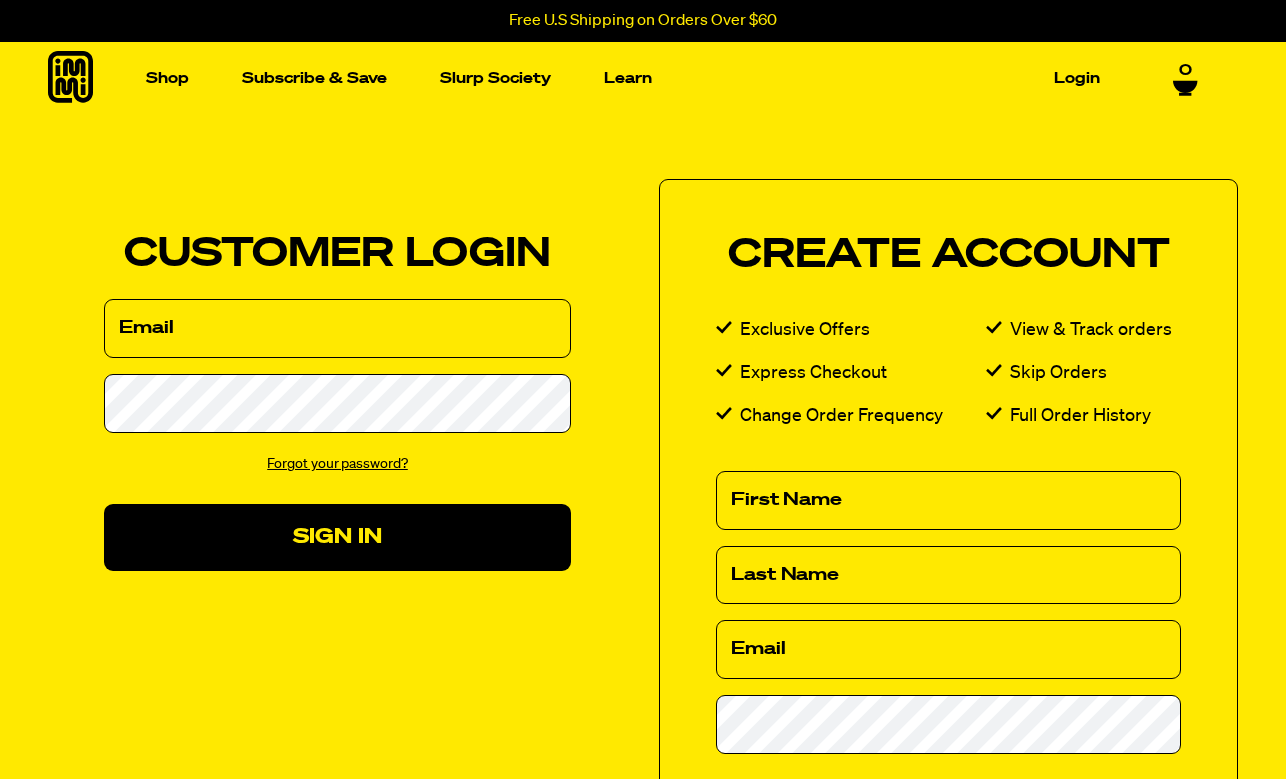 scroll, scrollTop: 0, scrollLeft: 0, axis: both 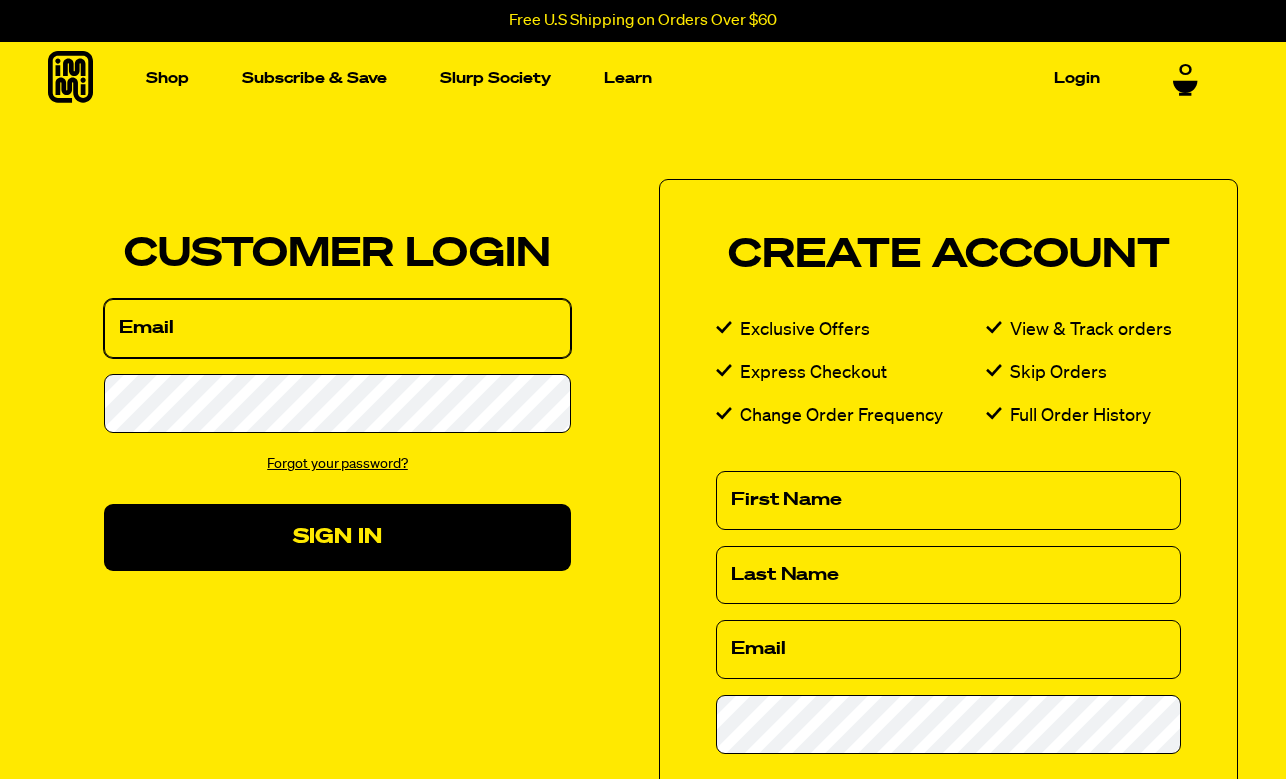type on "[EMAIL]" 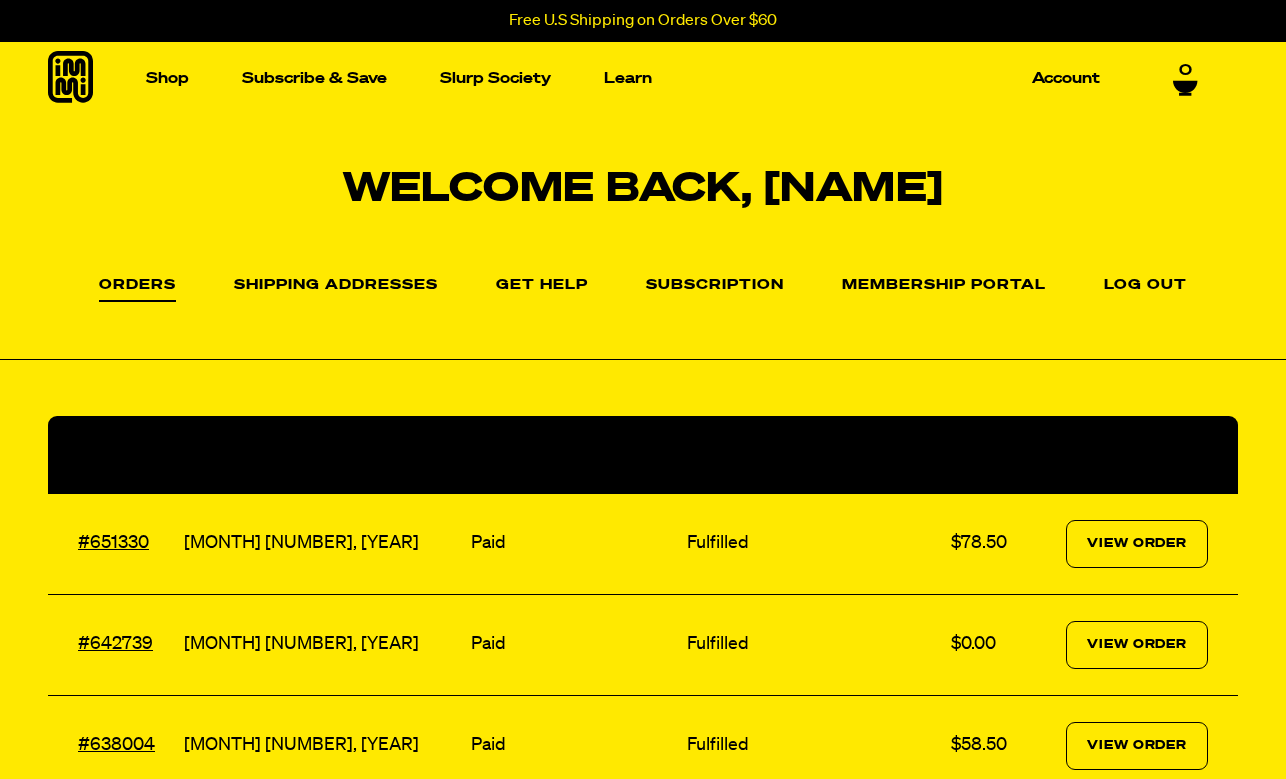 scroll, scrollTop: 0, scrollLeft: 0, axis: both 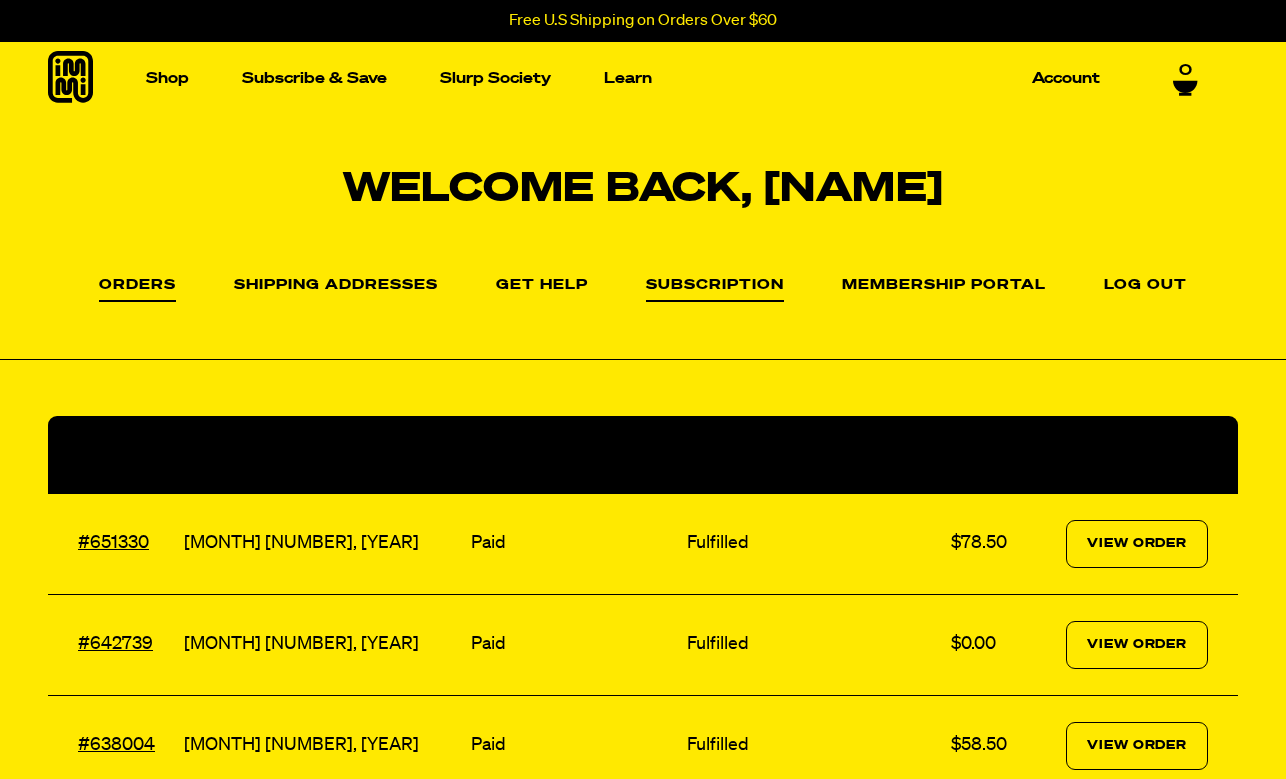 click on "Subscription" at bounding box center [715, 290] 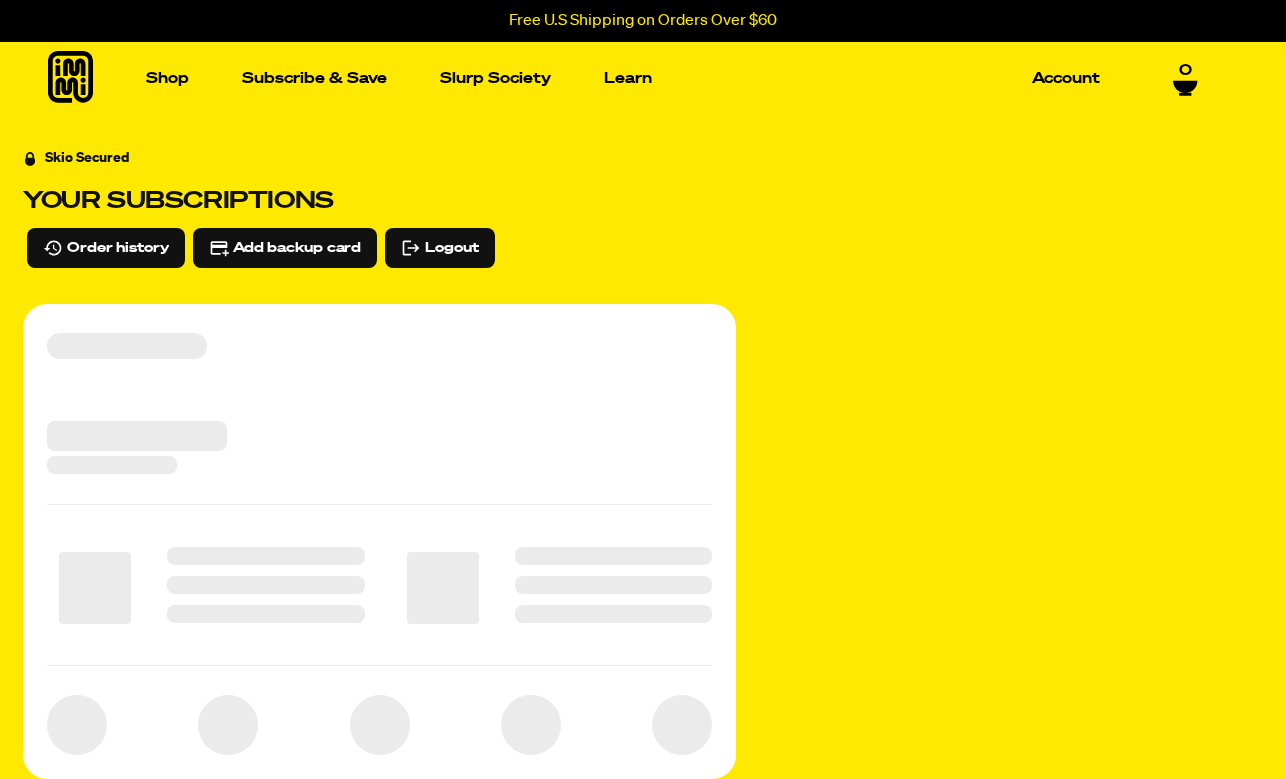 scroll, scrollTop: 0, scrollLeft: 0, axis: both 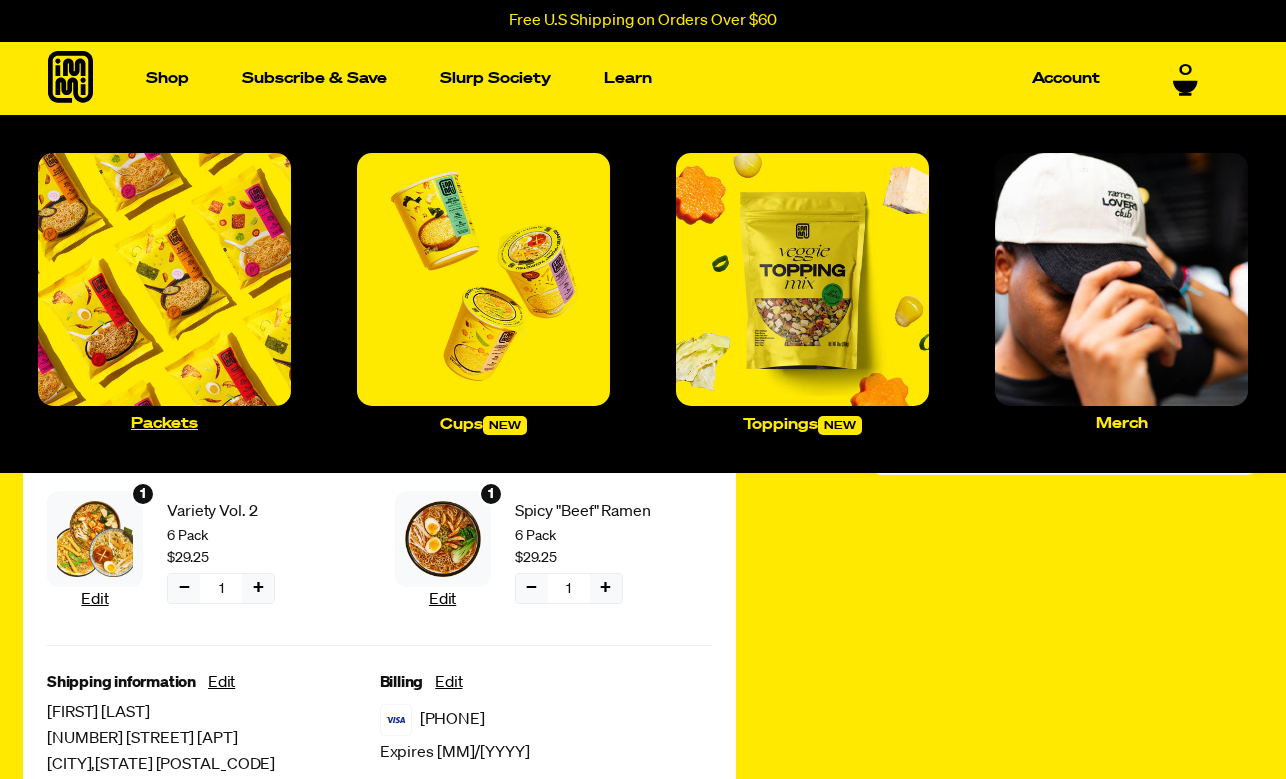click on "Packets" at bounding box center [164, 423] 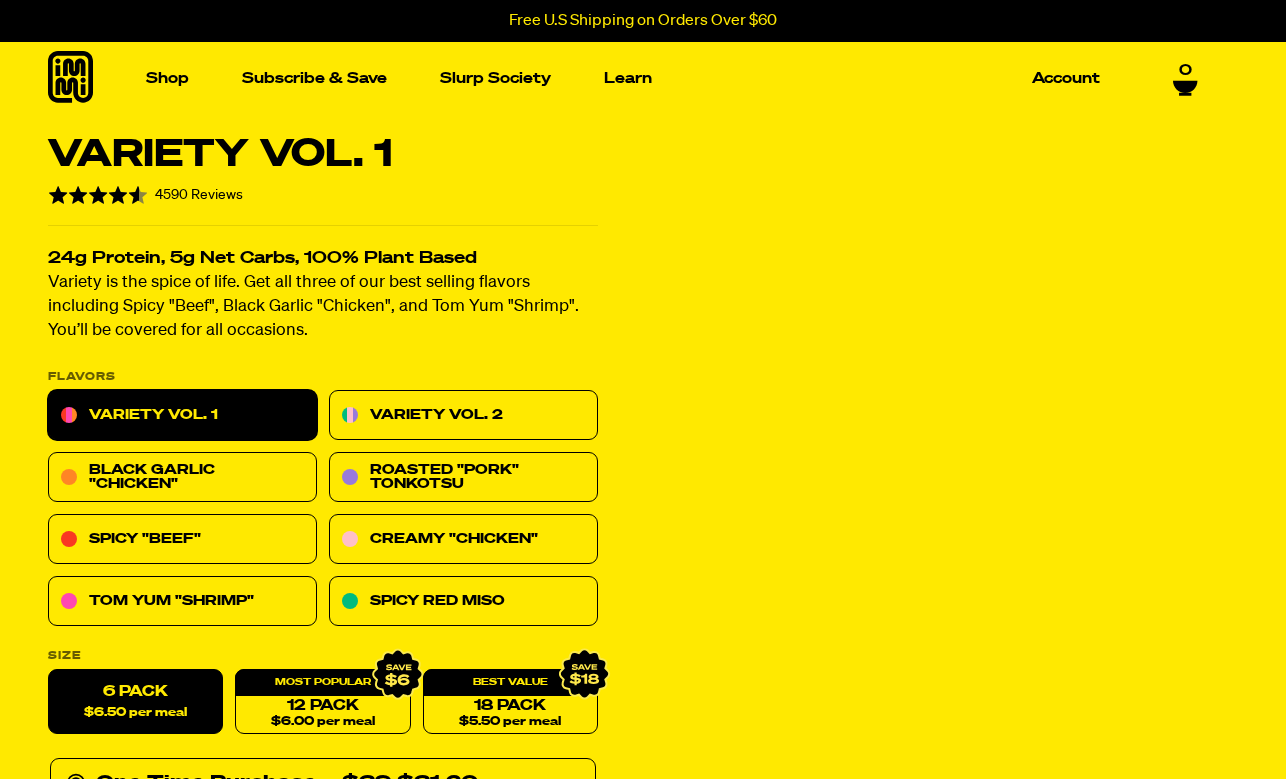 scroll, scrollTop: 0, scrollLeft: 0, axis: both 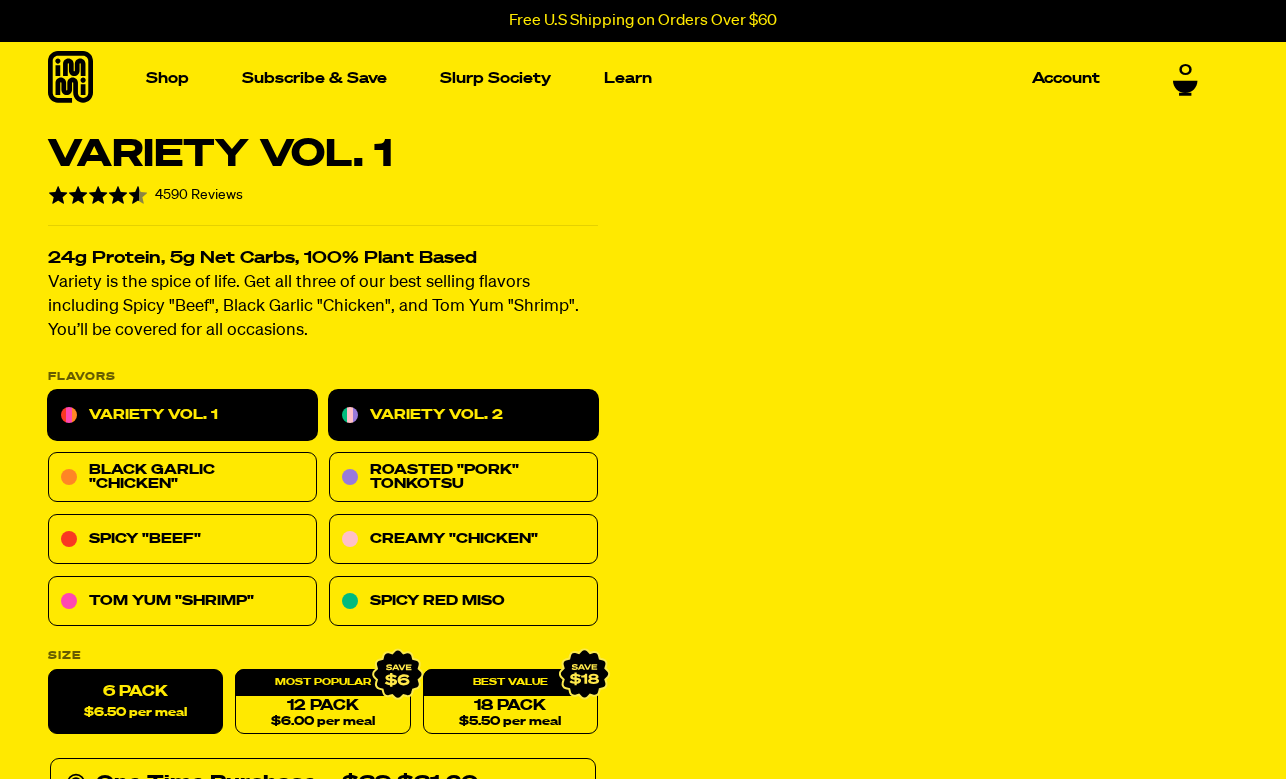 click on "Variety Vol. 2" at bounding box center [463, 416] 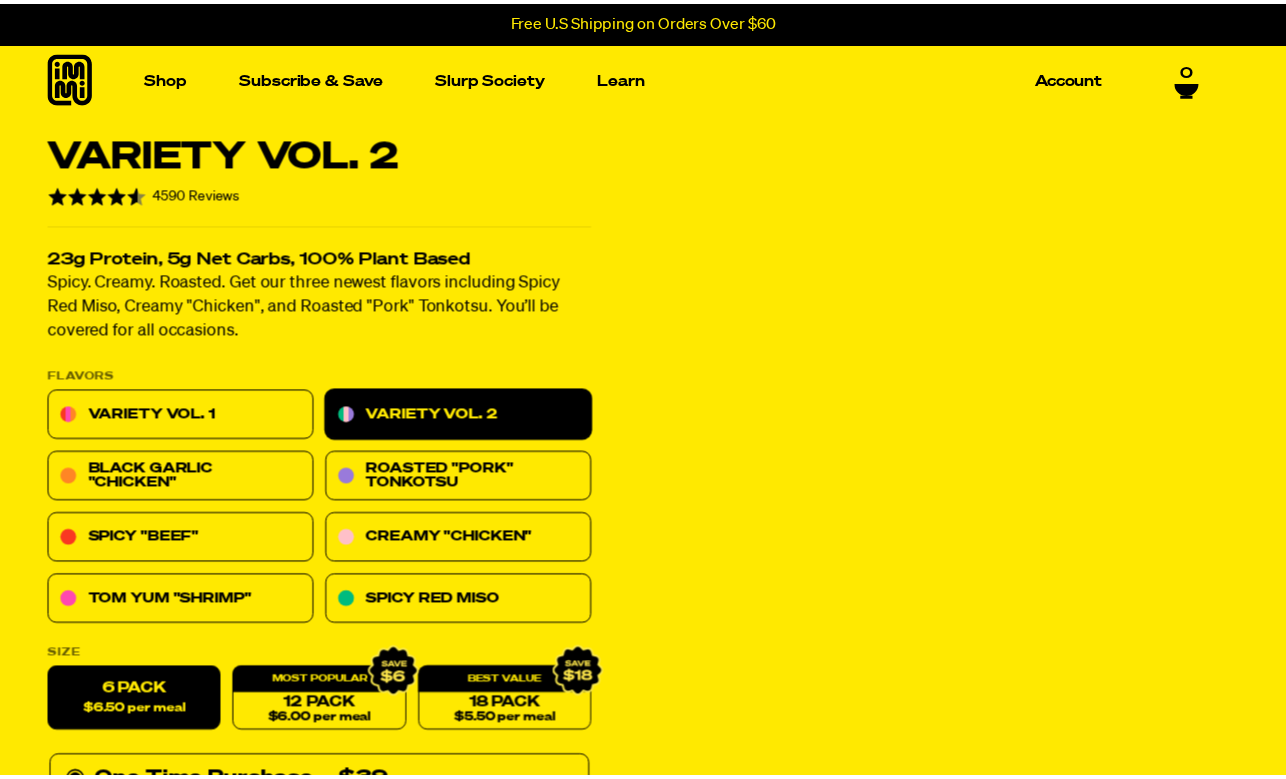 scroll, scrollTop: 0, scrollLeft: 0, axis: both 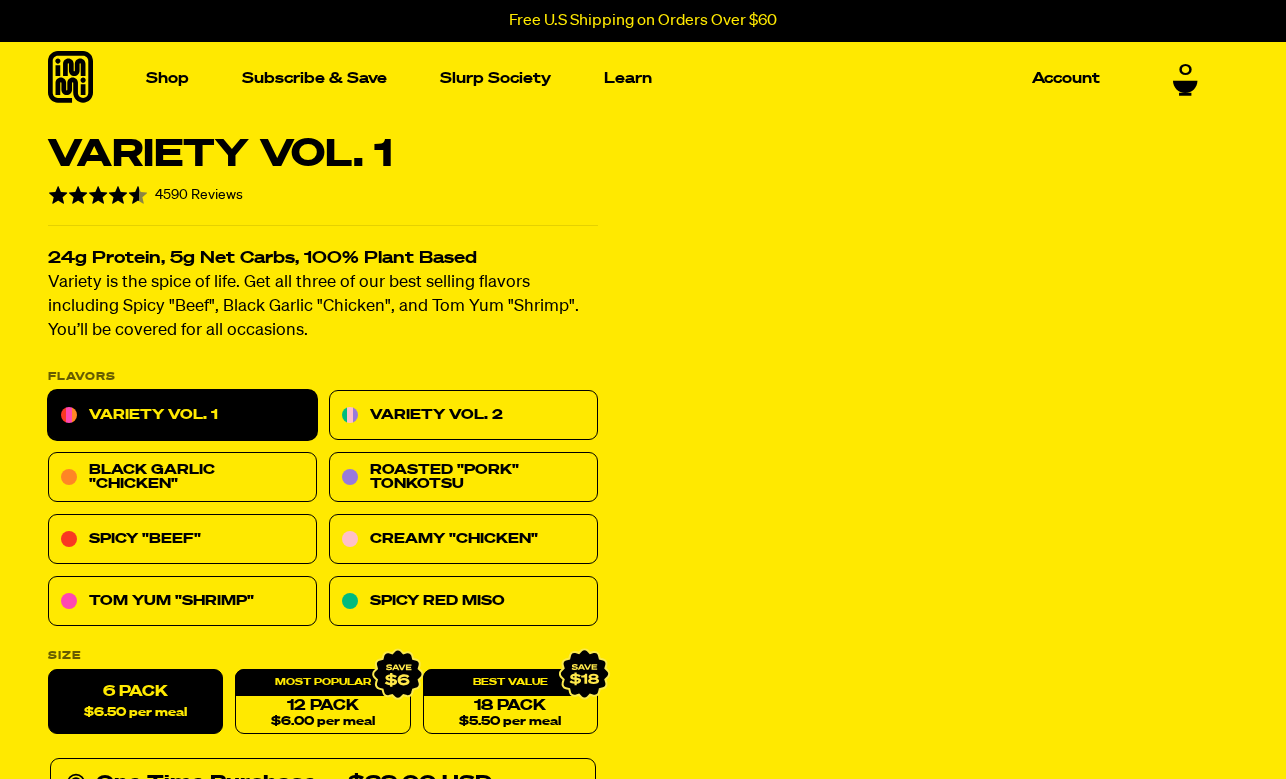 select 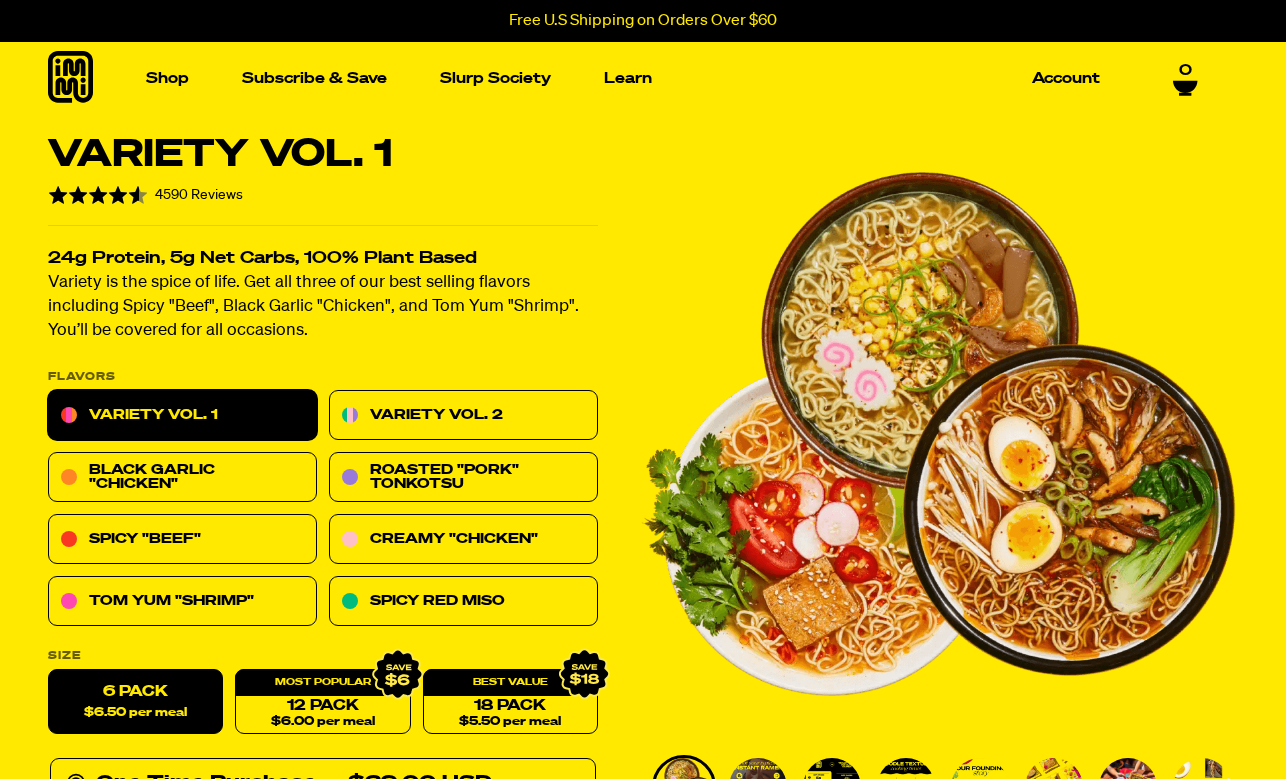 scroll, scrollTop: 0, scrollLeft: 0, axis: both 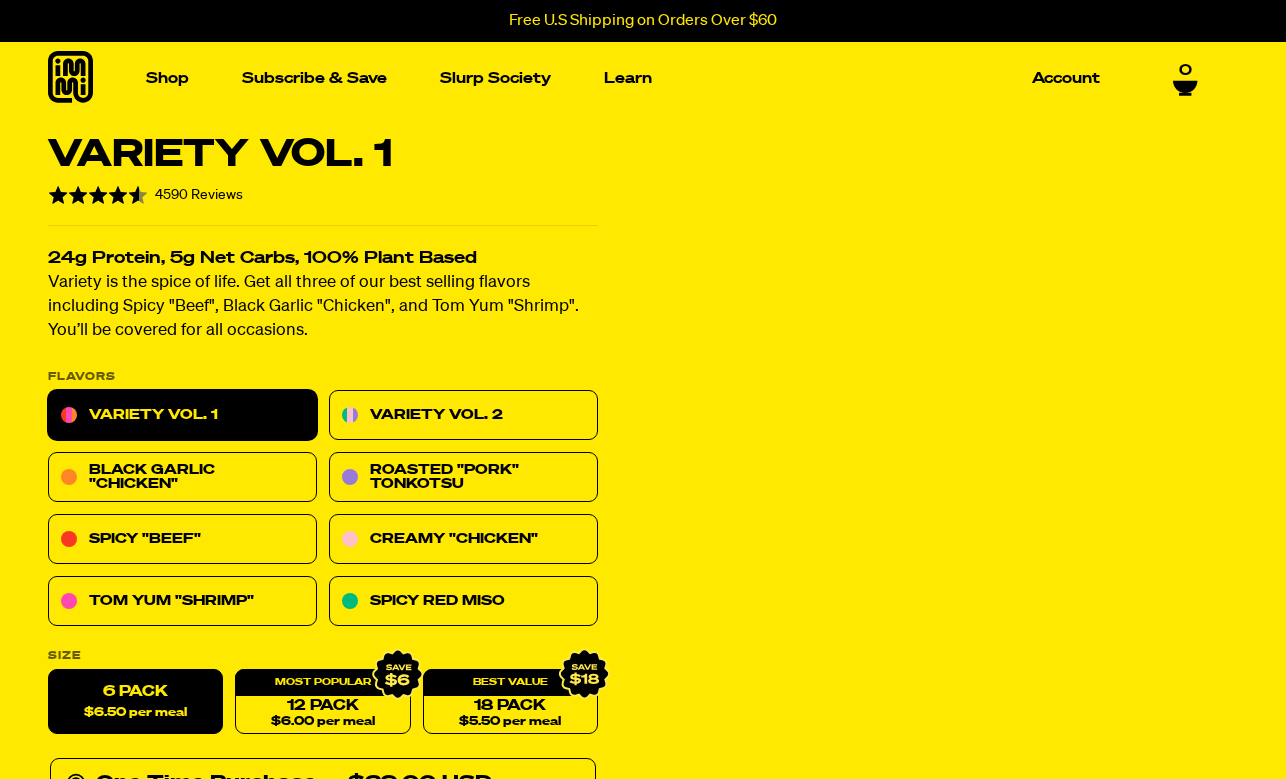 select 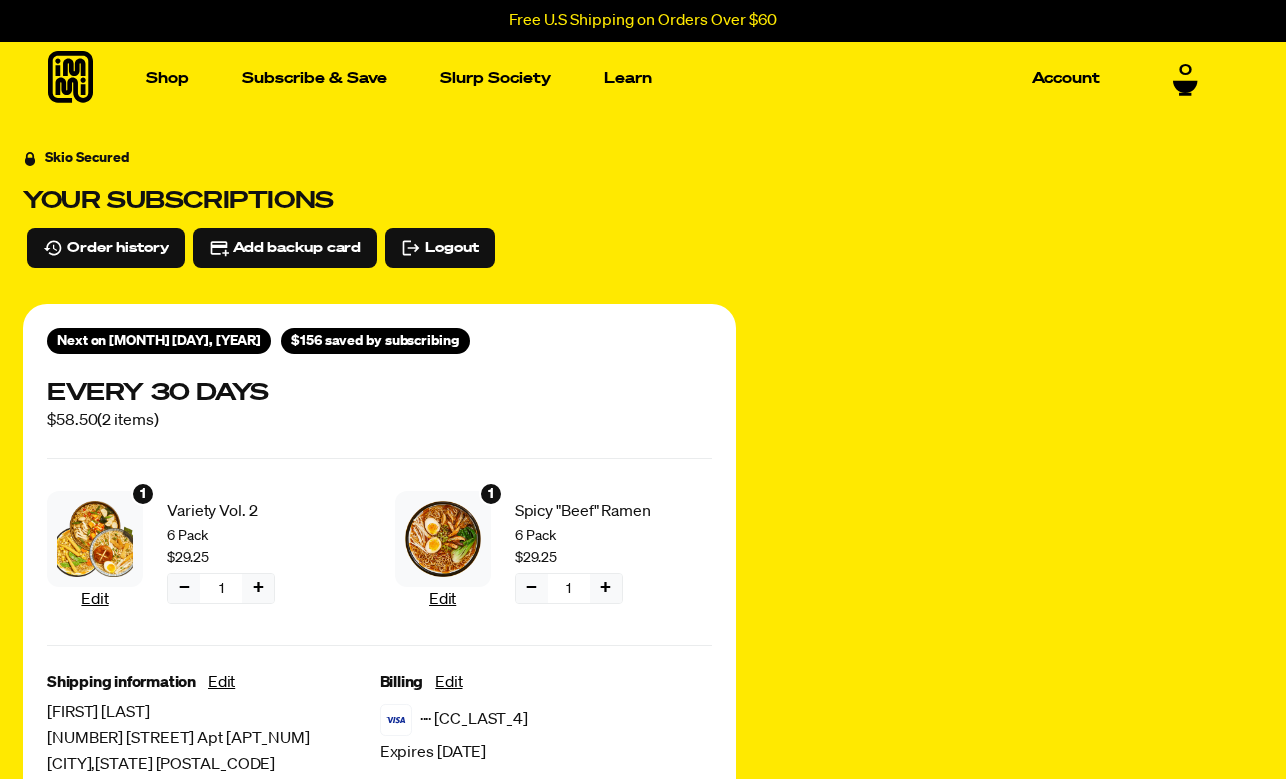 scroll, scrollTop: 0, scrollLeft: 0, axis: both 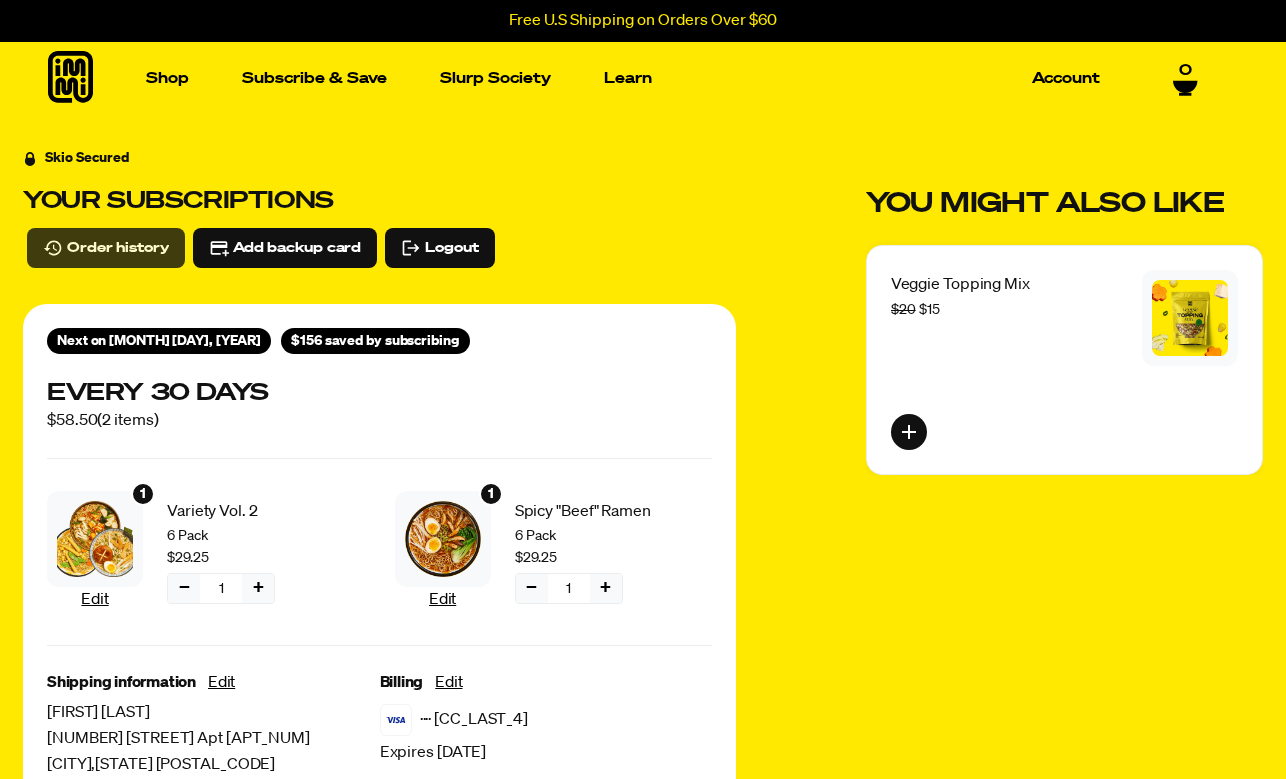 click on "Order history" at bounding box center [118, 248] 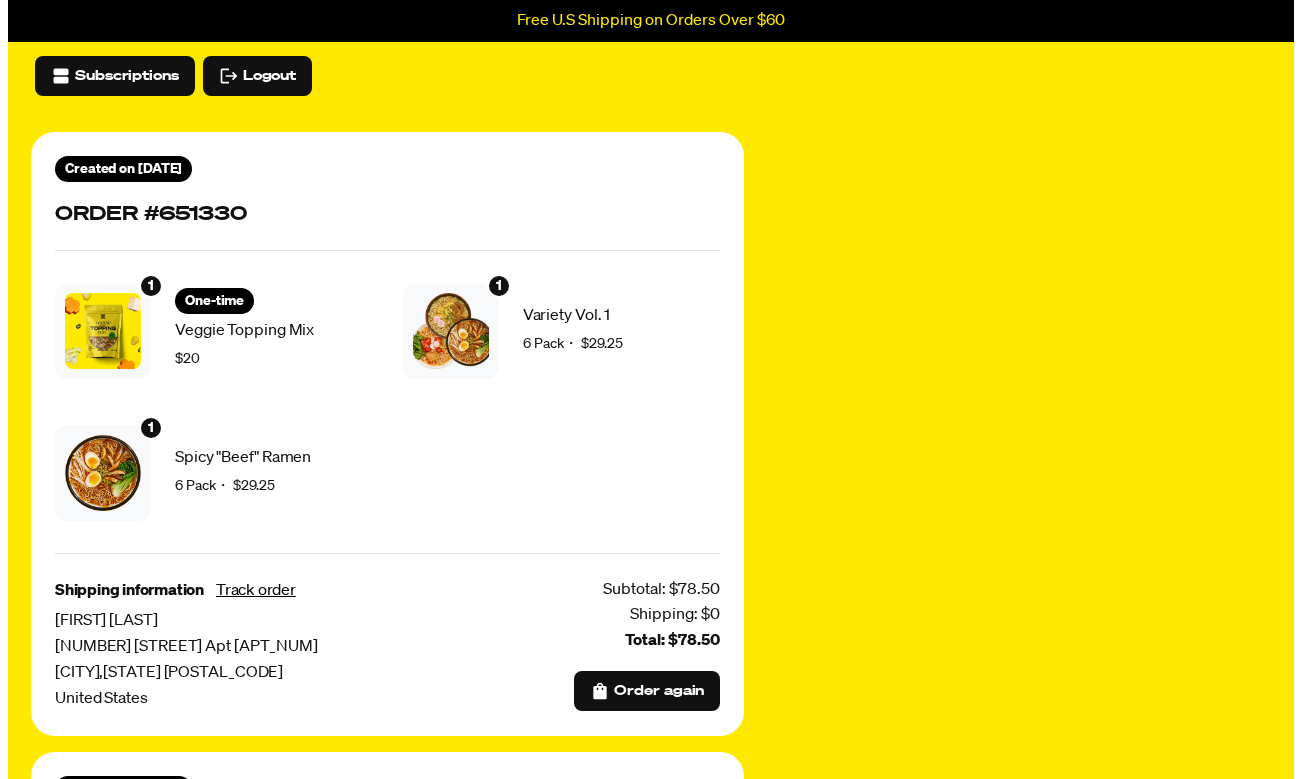 scroll, scrollTop: 0, scrollLeft: 0, axis: both 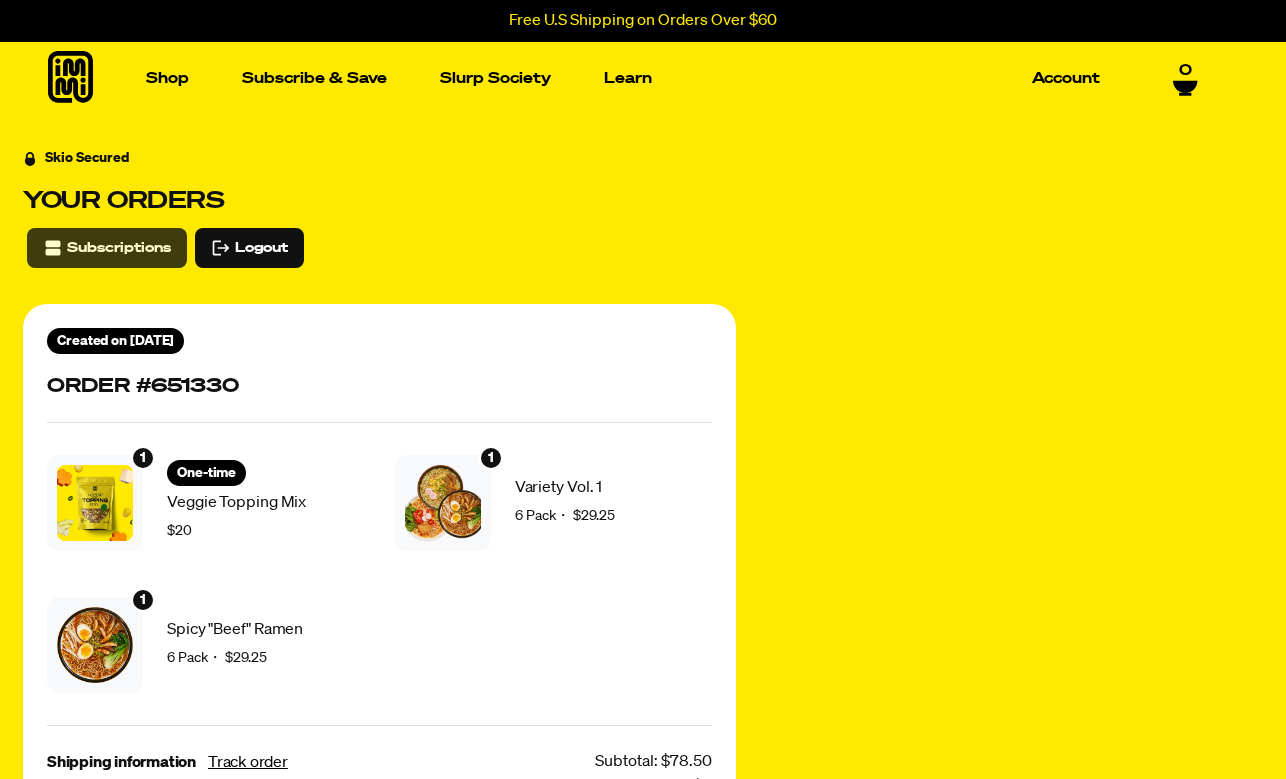 click on "Subscriptions" at bounding box center (119, 248) 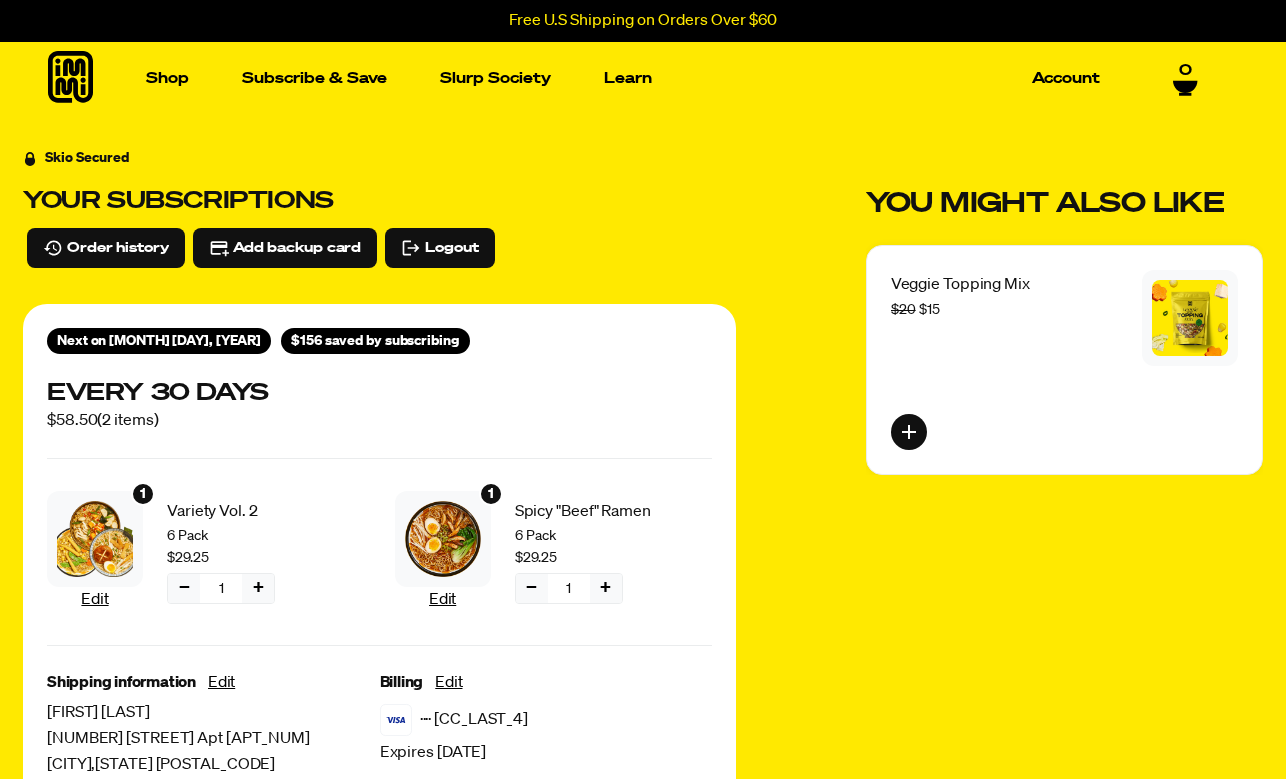click 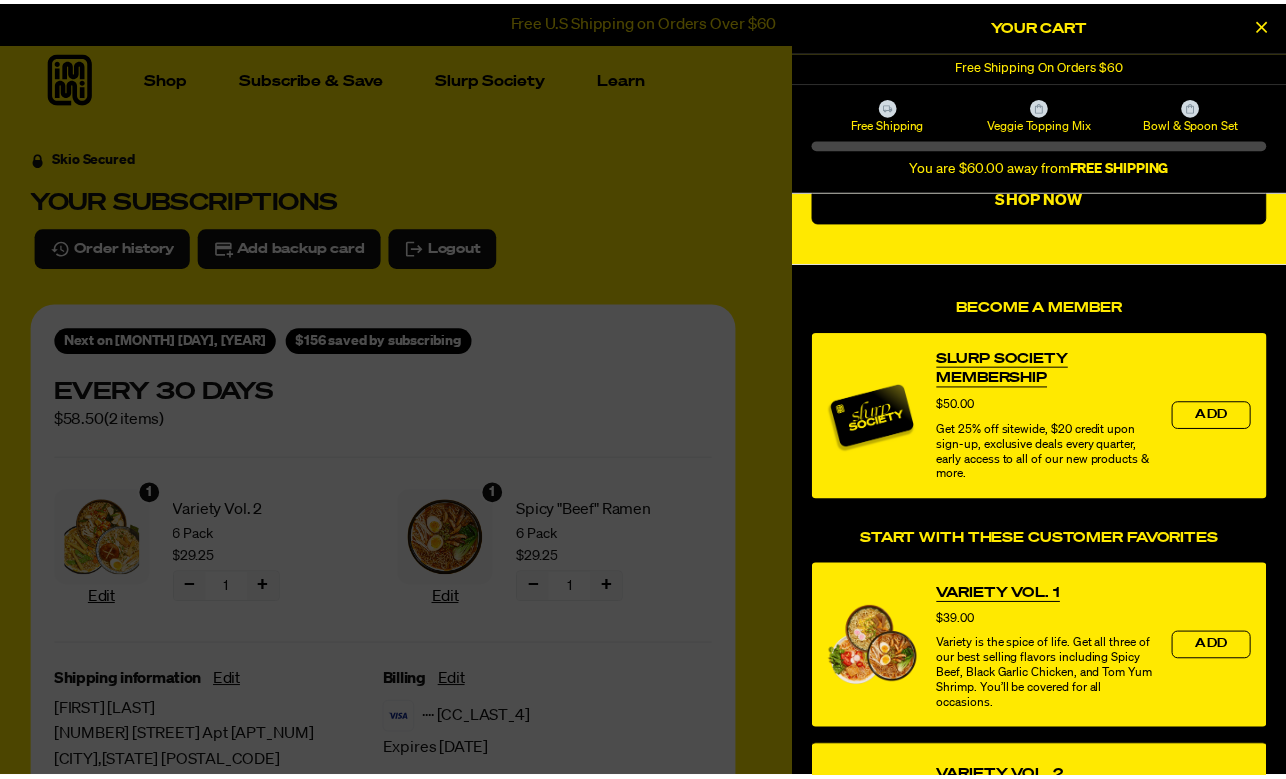 scroll, scrollTop: 0, scrollLeft: 0, axis: both 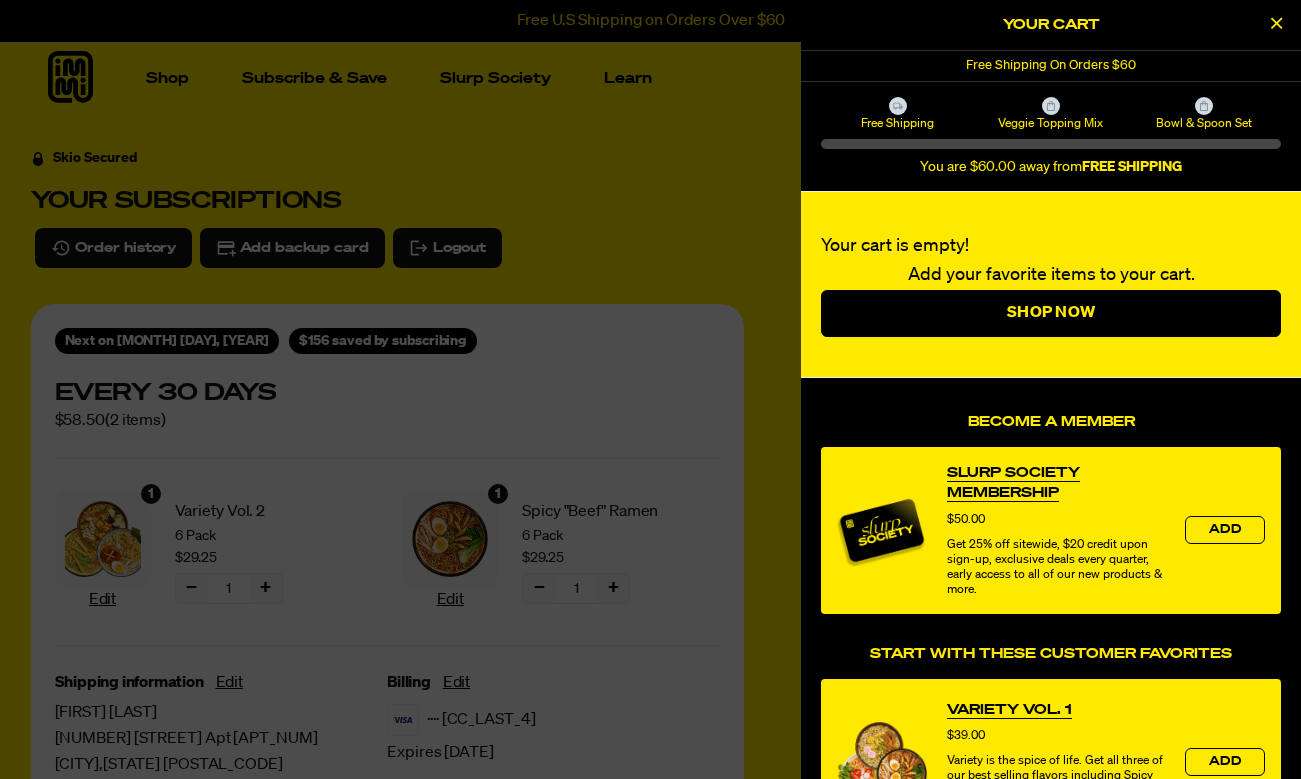 click at bounding box center (1276, 23) 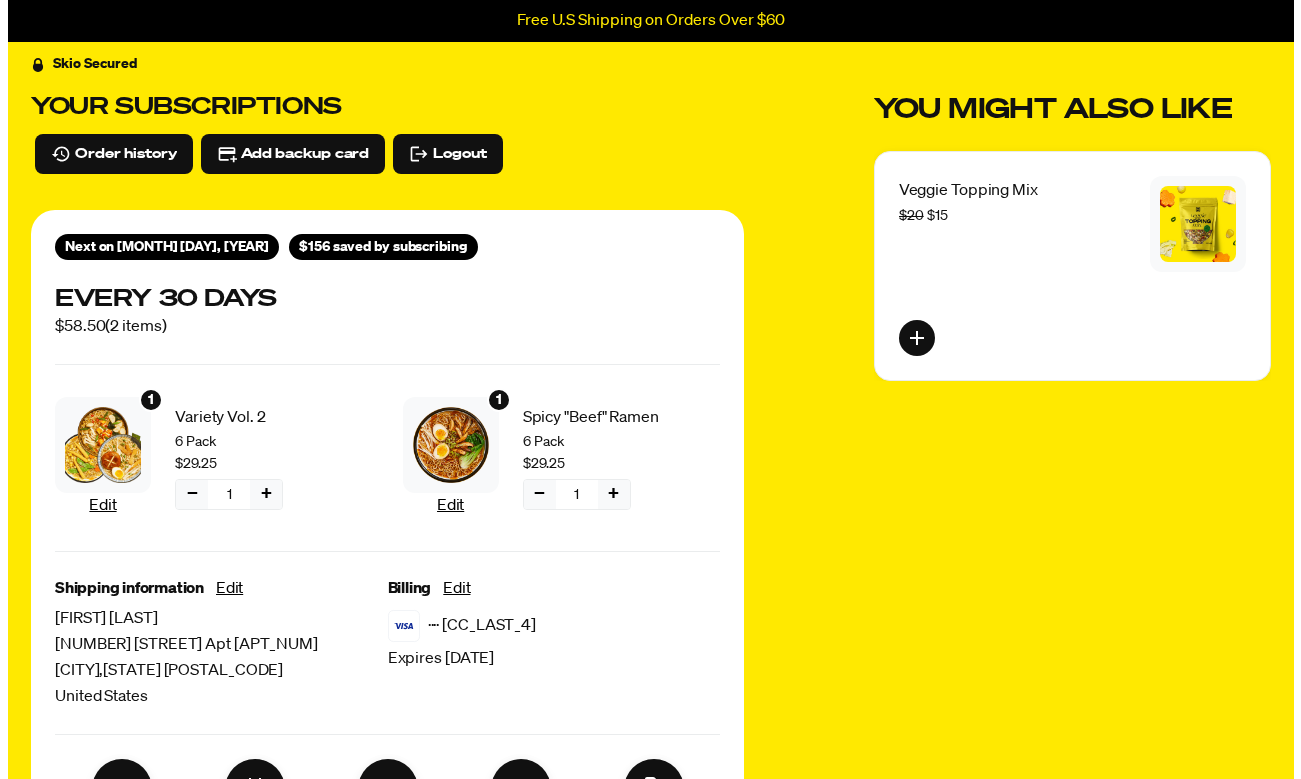 scroll, scrollTop: 98, scrollLeft: 0, axis: vertical 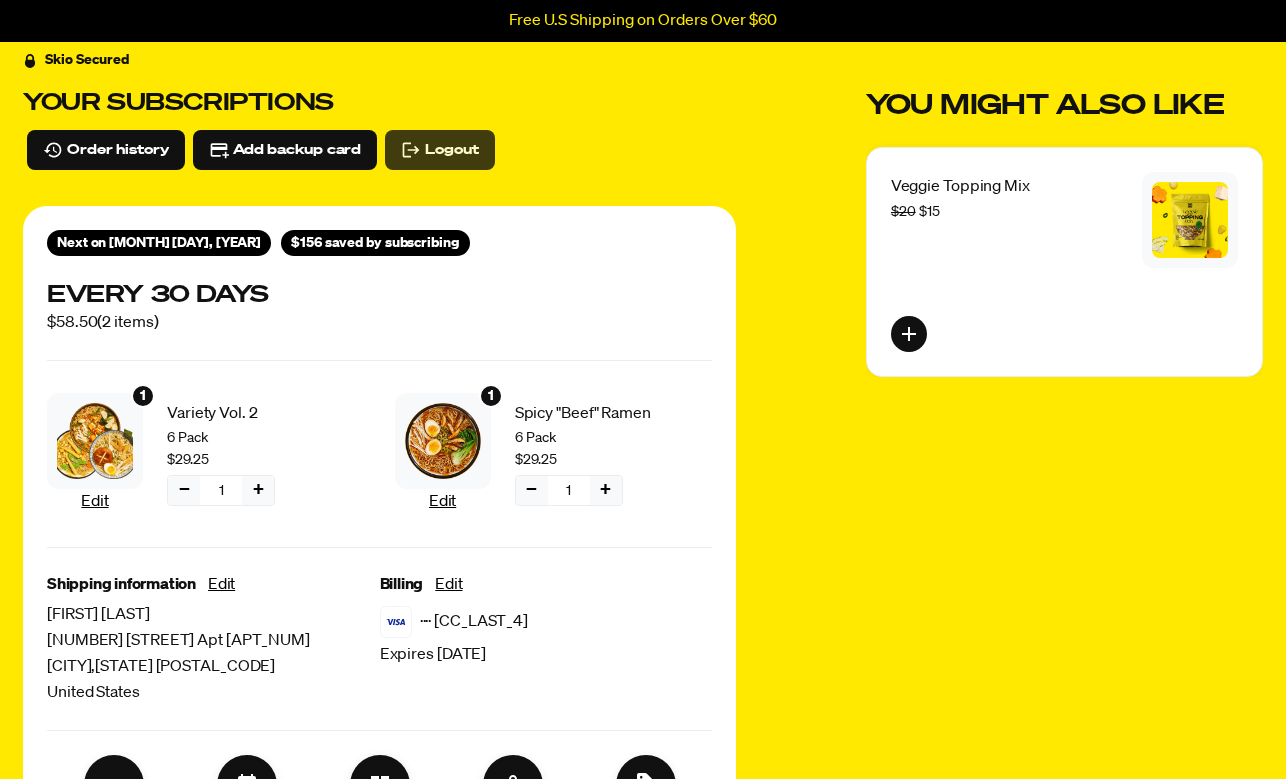 click on "Logout" at bounding box center [451, 150] 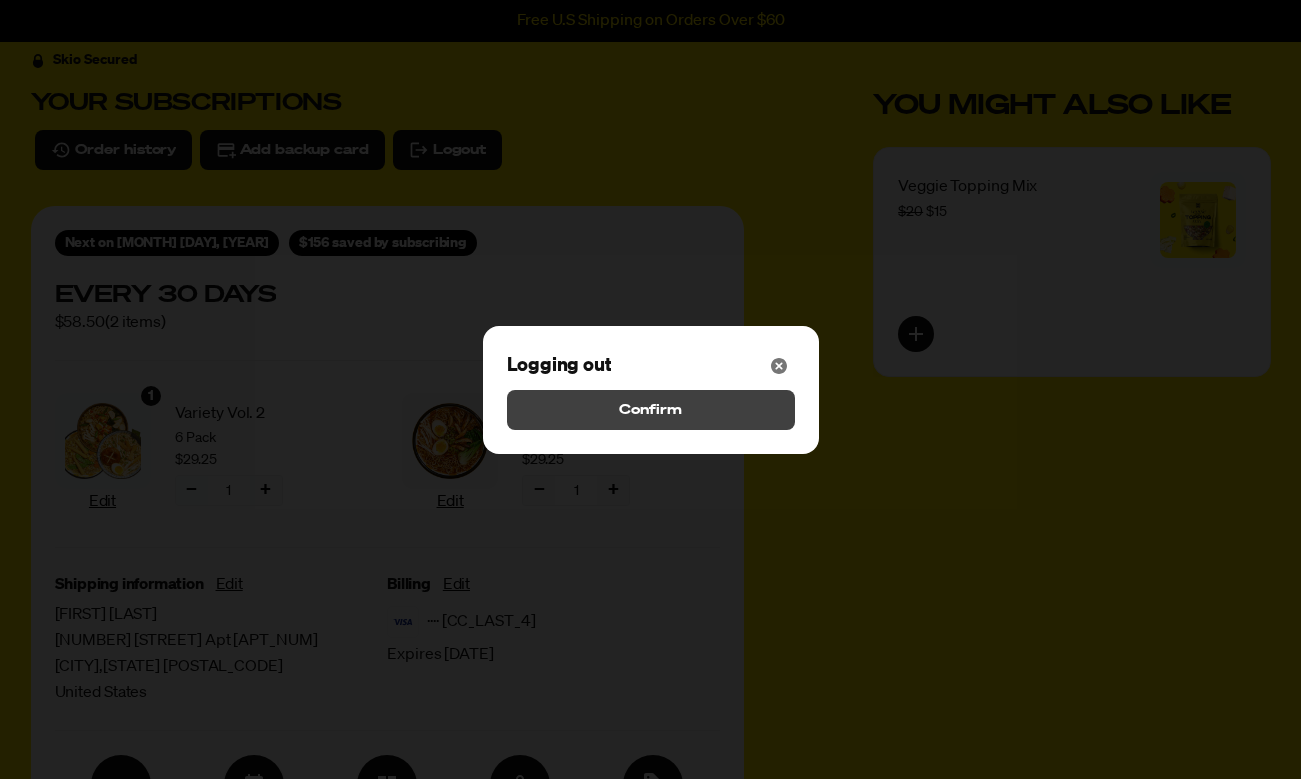 click on "Confirm" at bounding box center (650, 410) 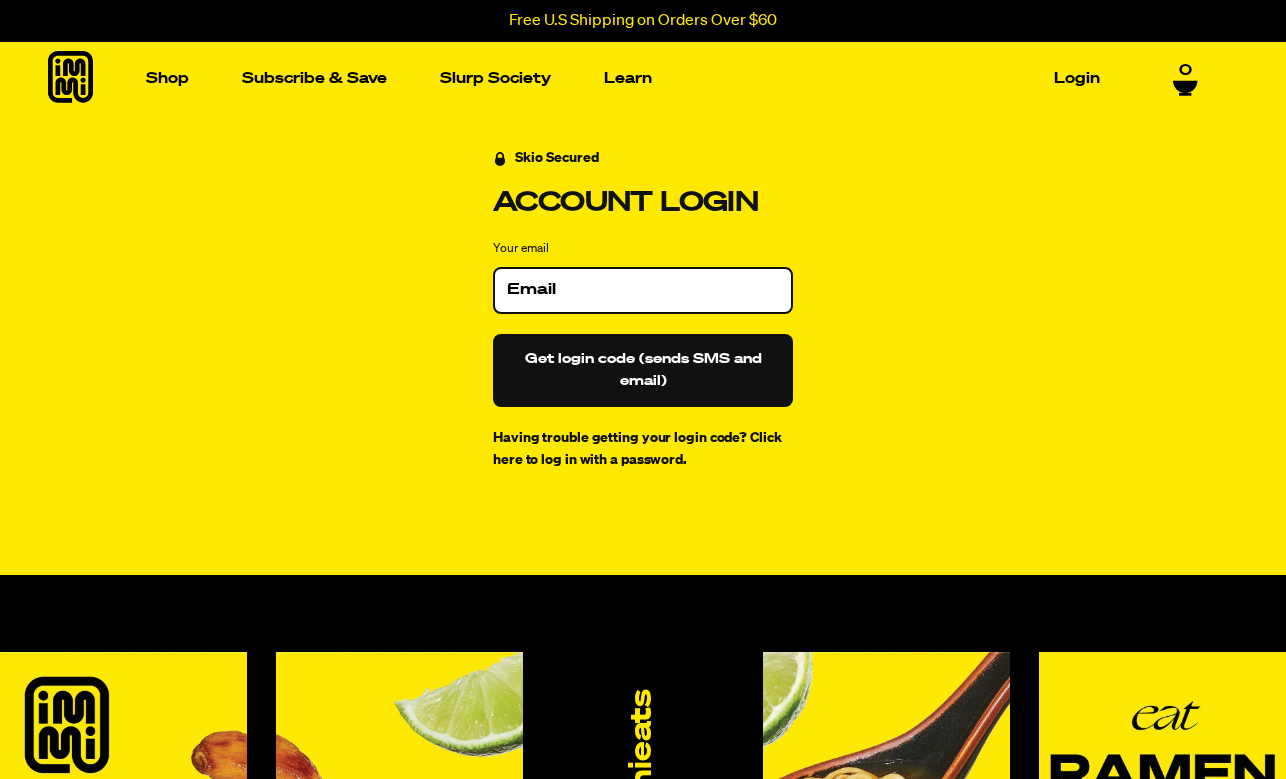 scroll, scrollTop: 0, scrollLeft: 0, axis: both 